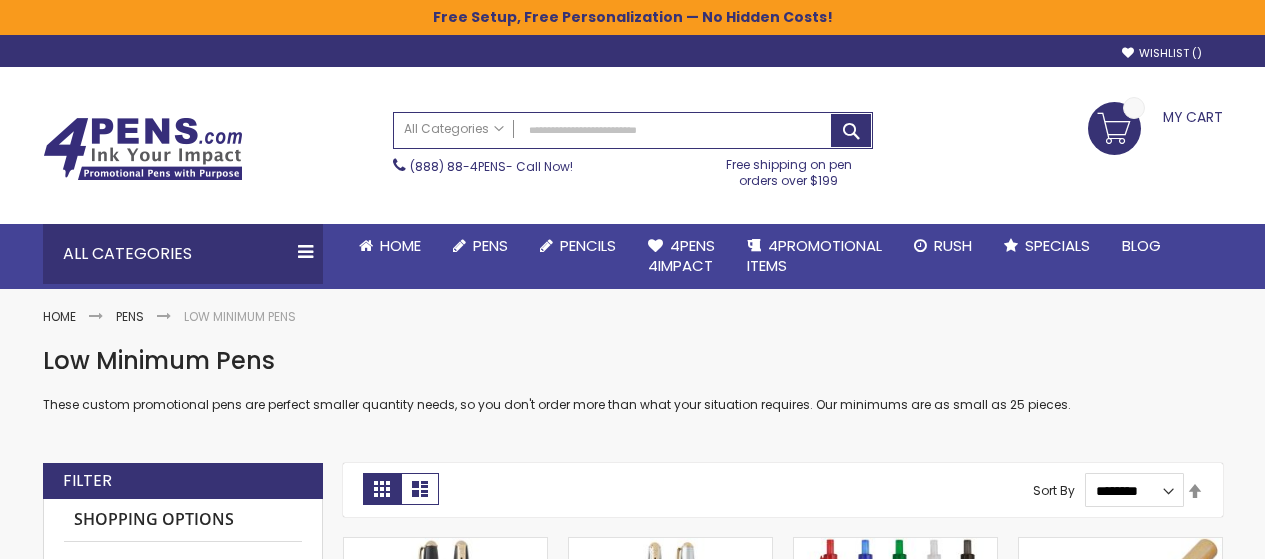 scroll, scrollTop: 0, scrollLeft: 0, axis: both 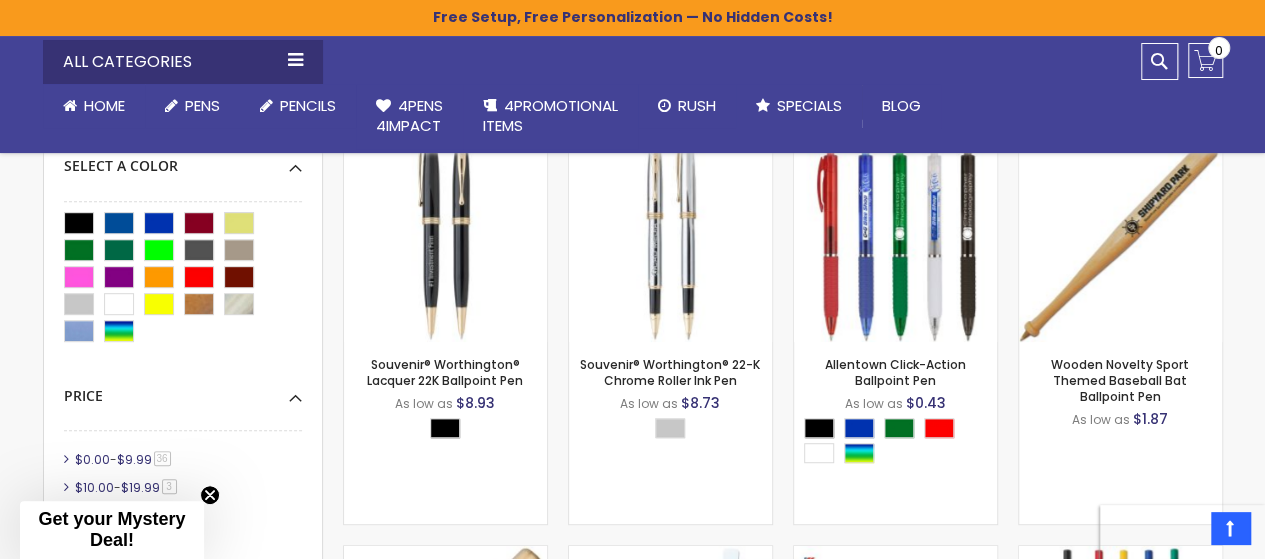 click on "36 item" at bounding box center [162, 458] 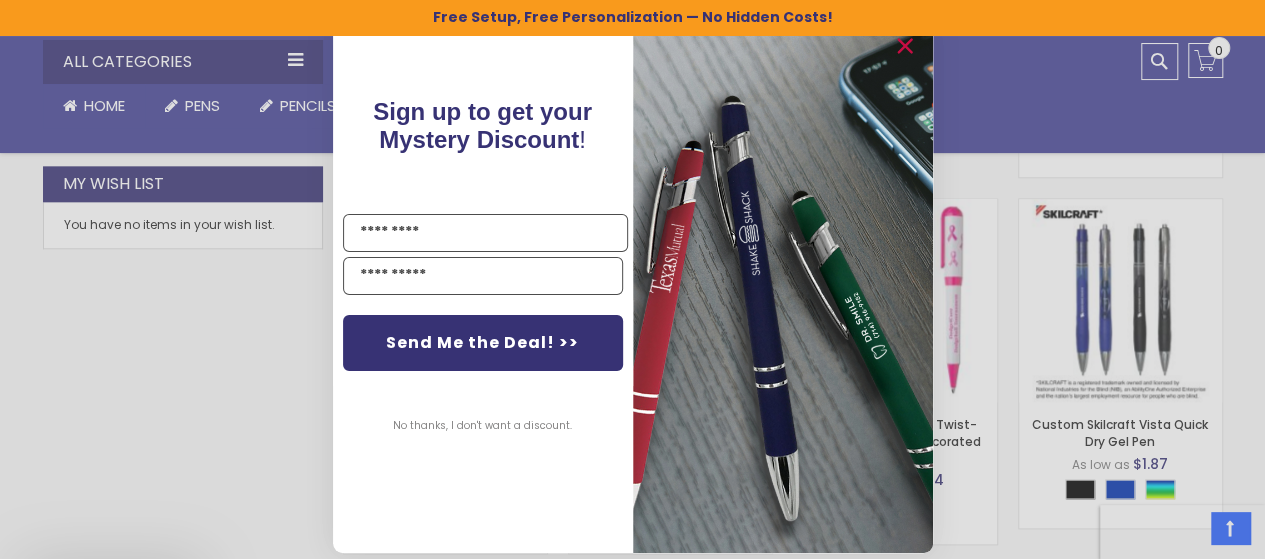 scroll, scrollTop: 1100, scrollLeft: 0, axis: vertical 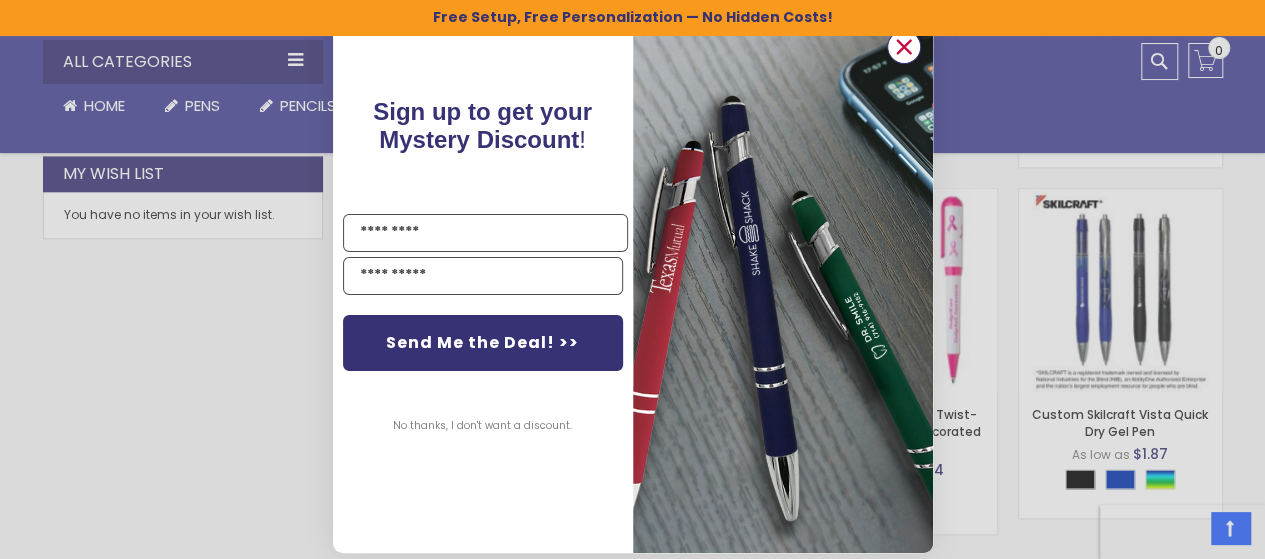 click 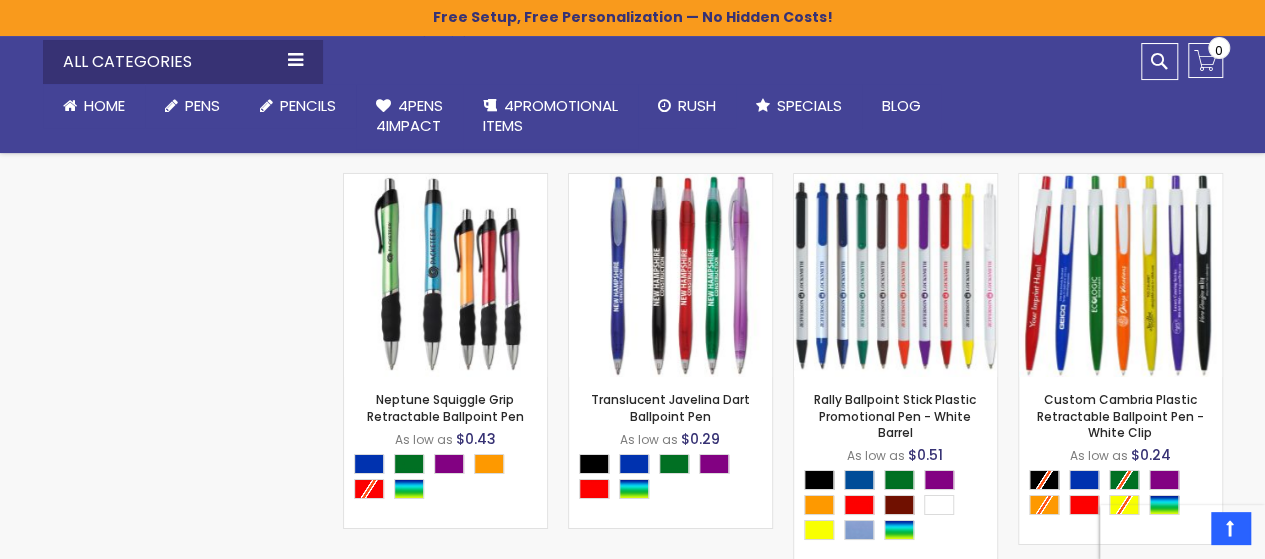 scroll, scrollTop: 3300, scrollLeft: 0, axis: vertical 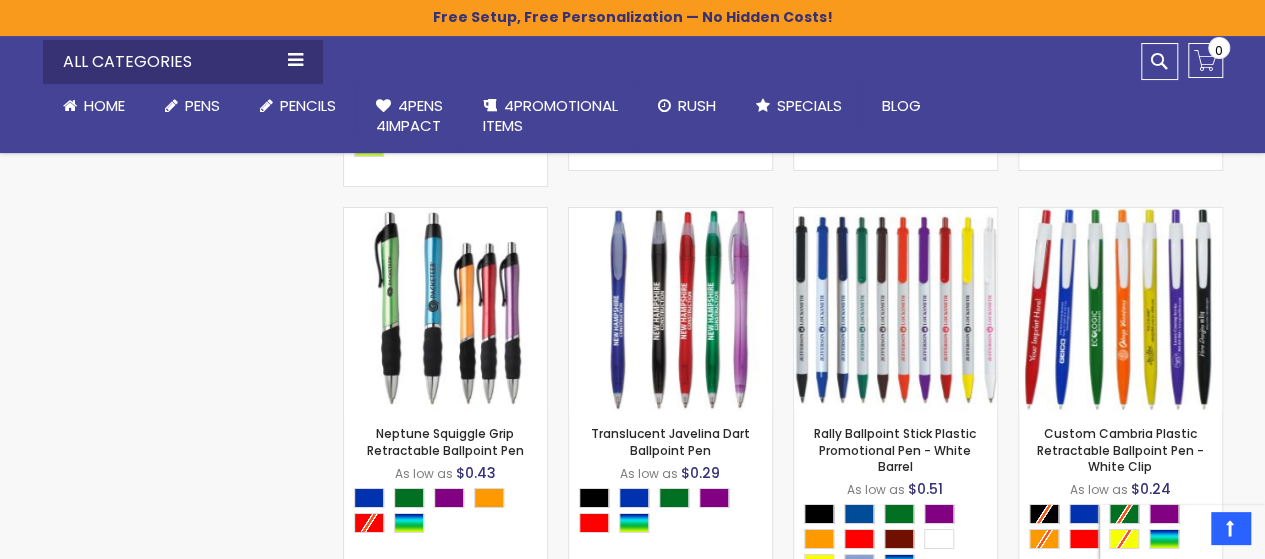 click on "On Sale / Closeouts" at bounding box center [0, 0] 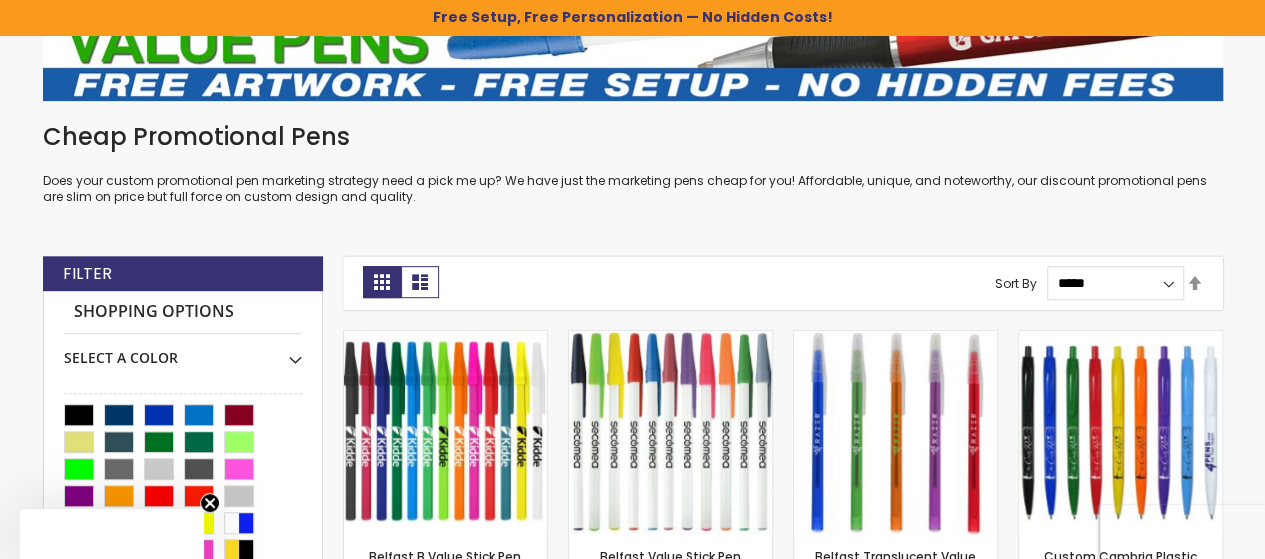 scroll, scrollTop: 436, scrollLeft: 0, axis: vertical 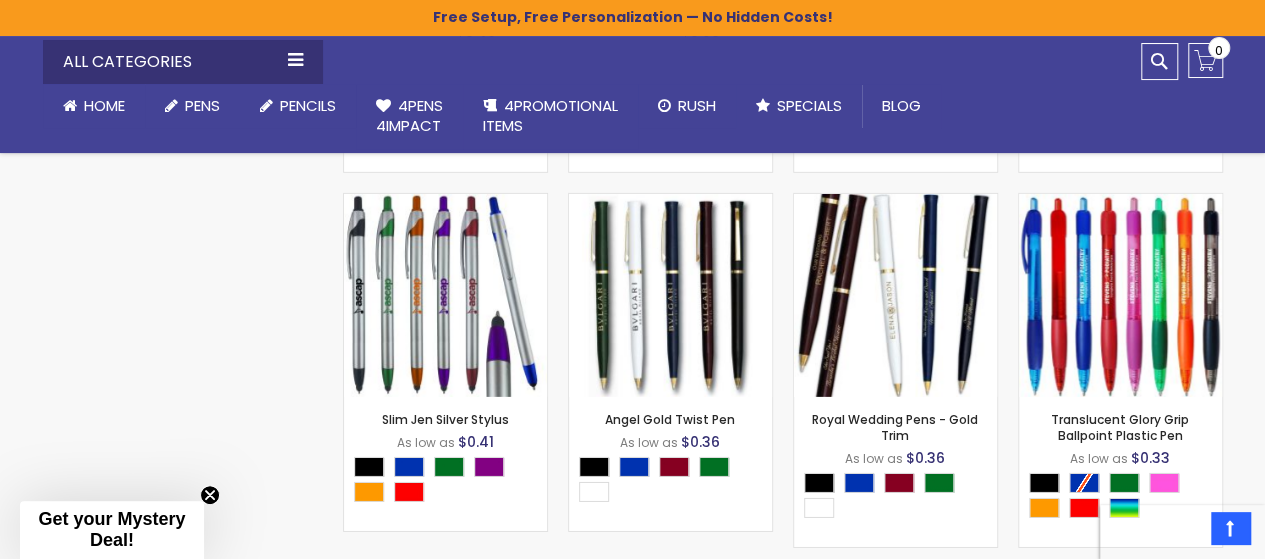 click at bounding box center (895, 295) 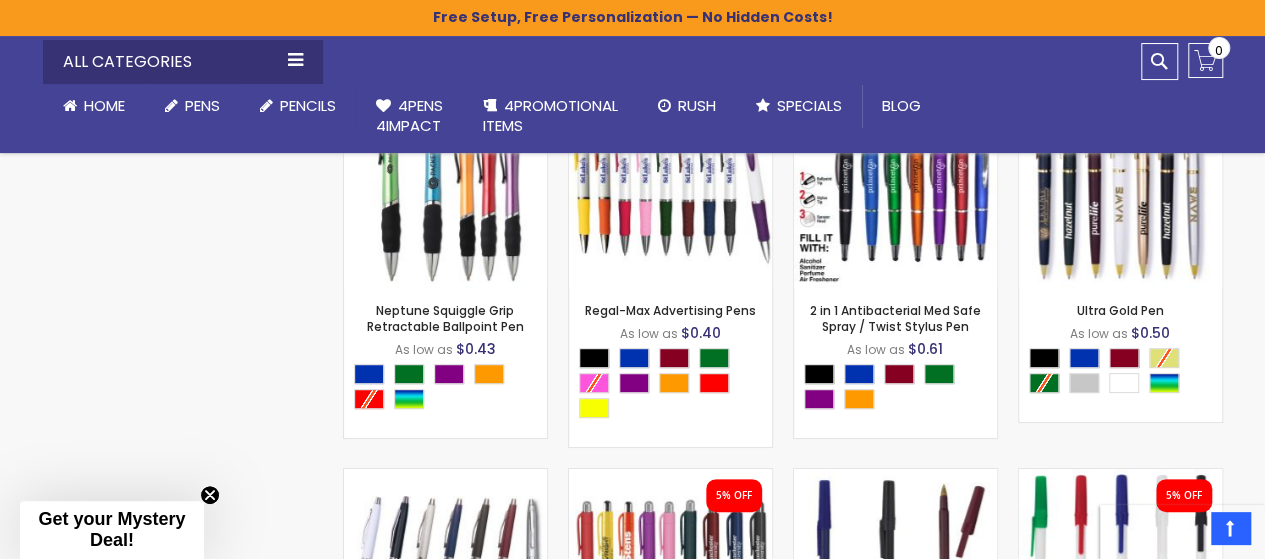scroll, scrollTop: 3836, scrollLeft: 0, axis: vertical 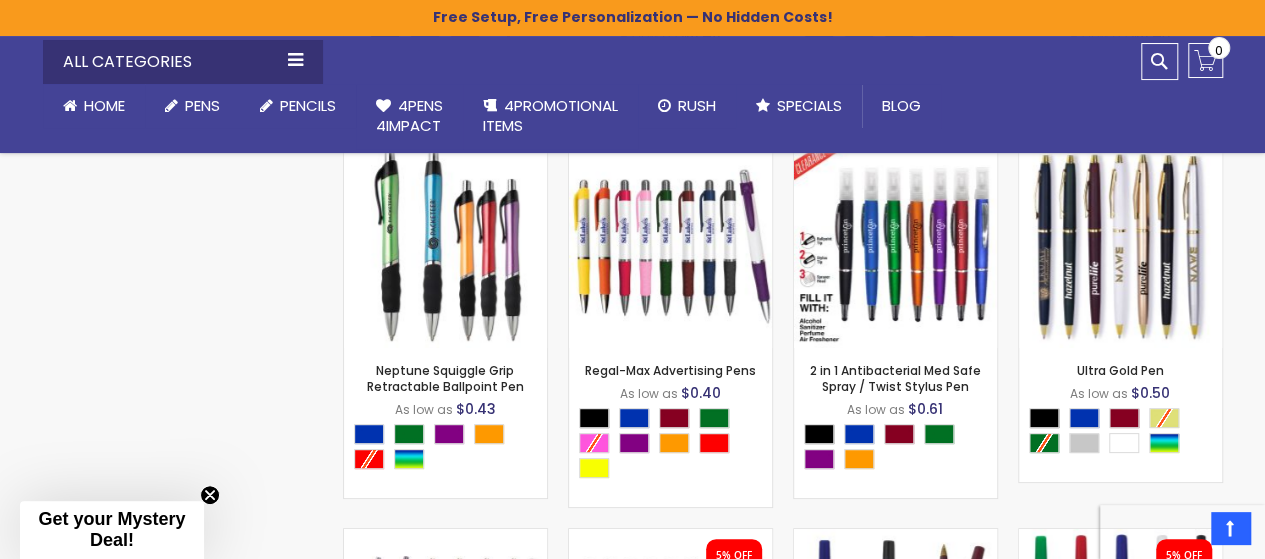 click at bounding box center [1120, 246] 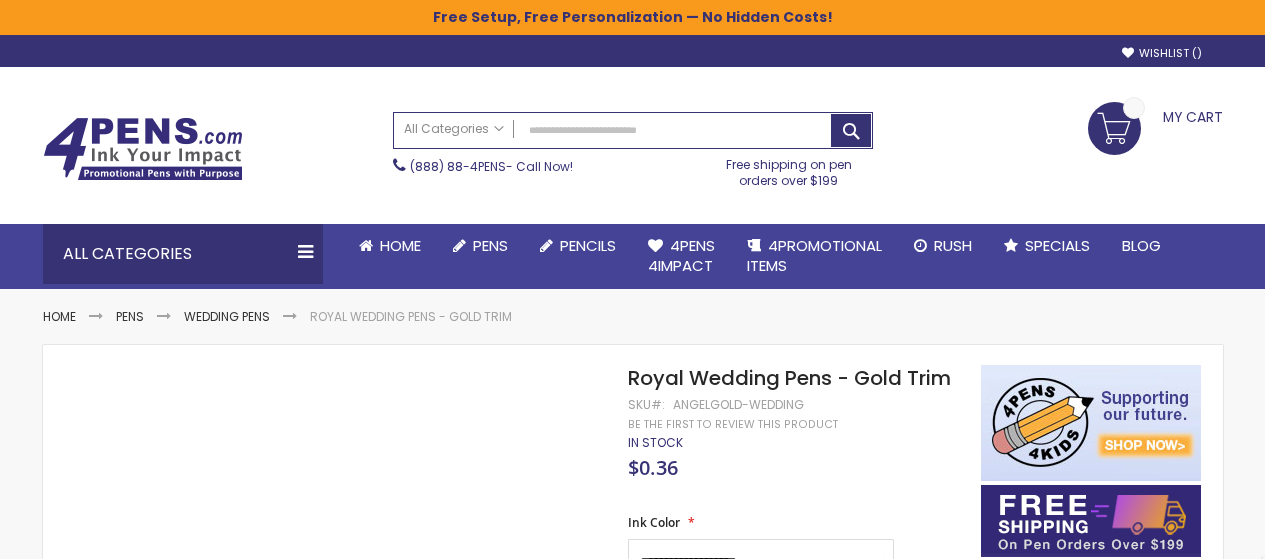 scroll, scrollTop: 0, scrollLeft: 0, axis: both 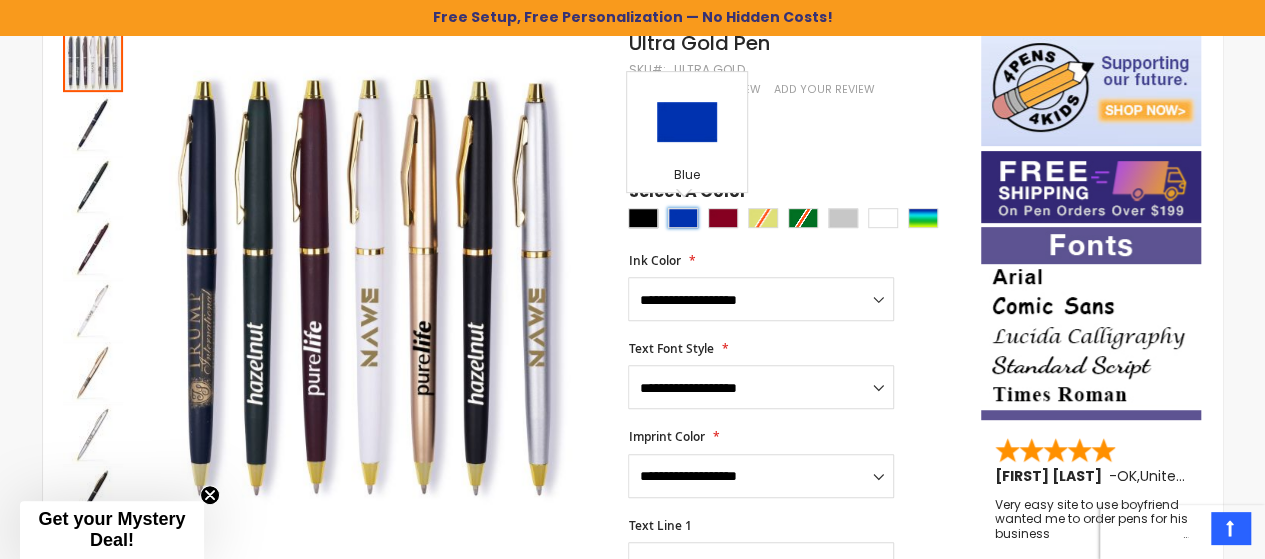 click at bounding box center [683, 218] 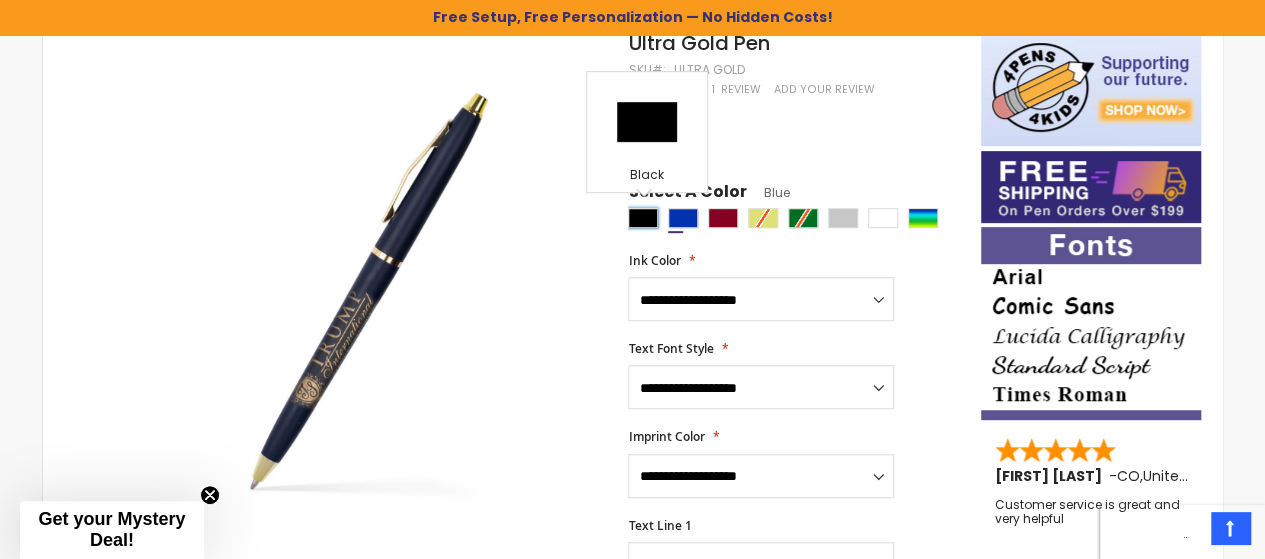click at bounding box center (643, 218) 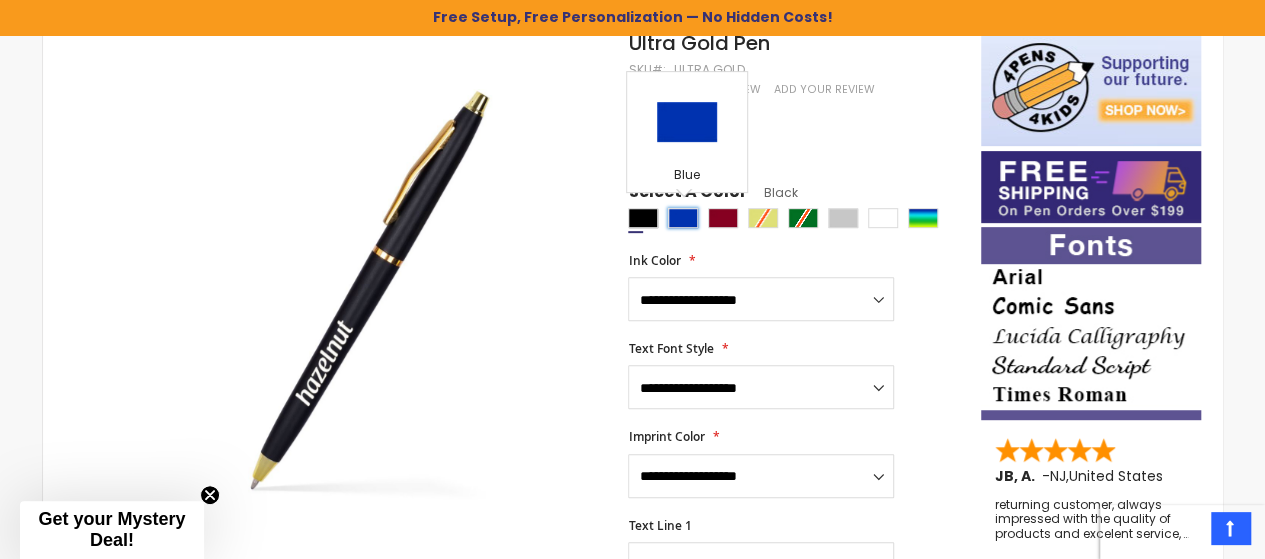 click at bounding box center [683, 218] 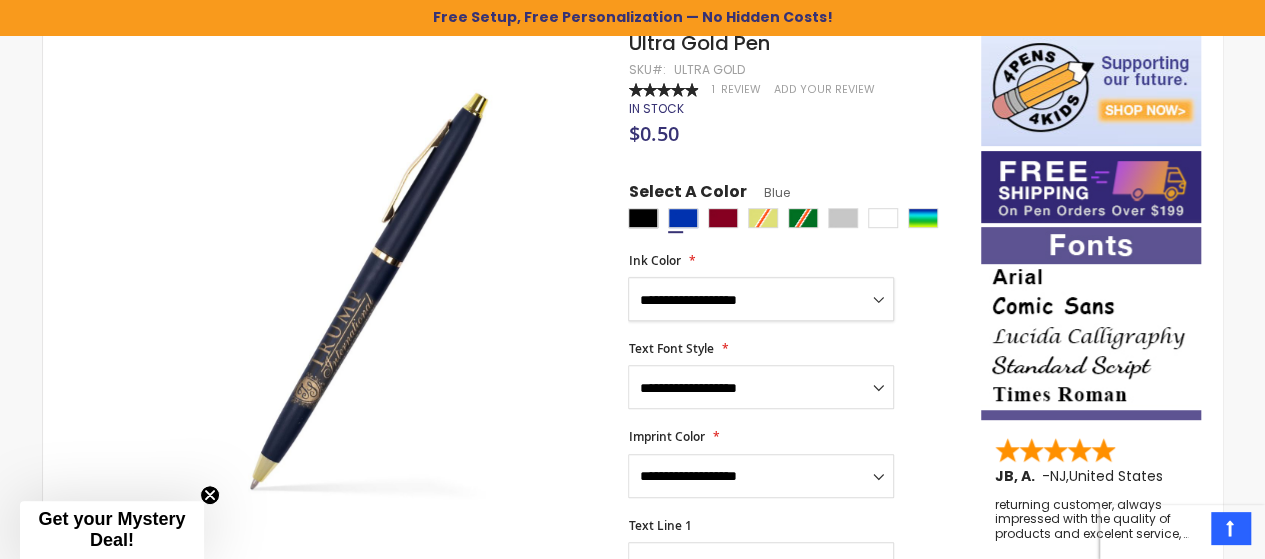 click on "**********" at bounding box center [761, 299] 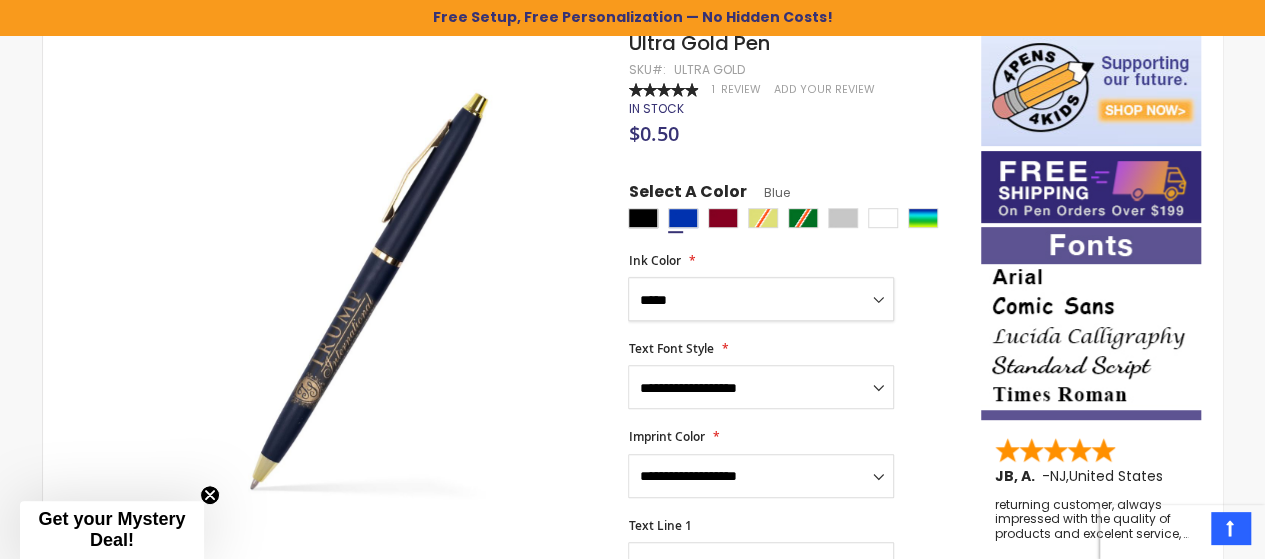 click on "**********" at bounding box center (761, 299) 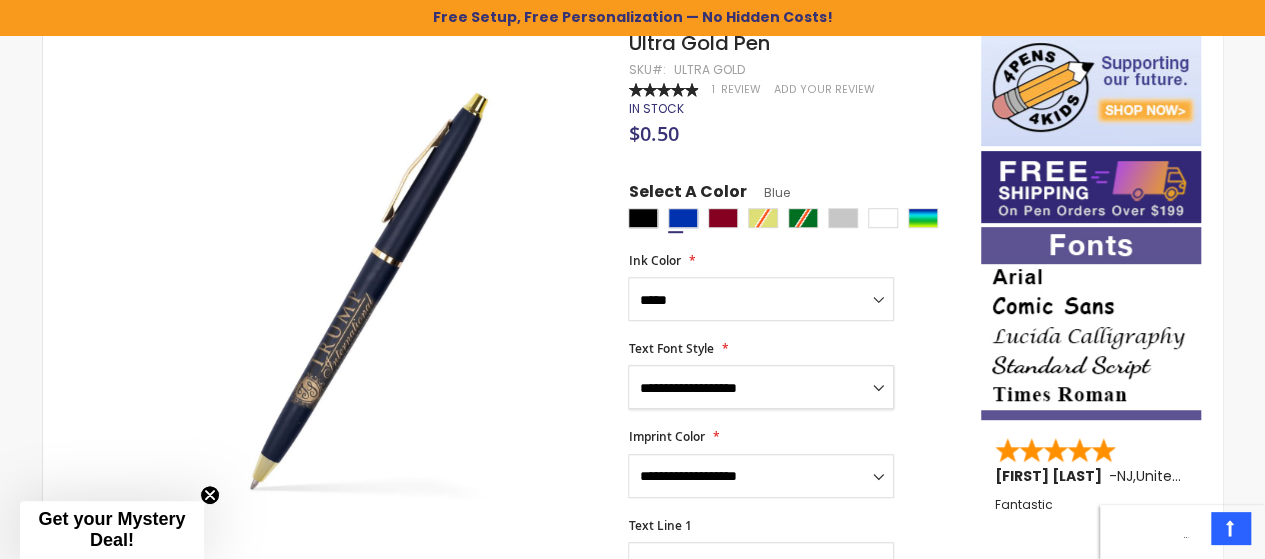 click on "**********" at bounding box center [761, 387] 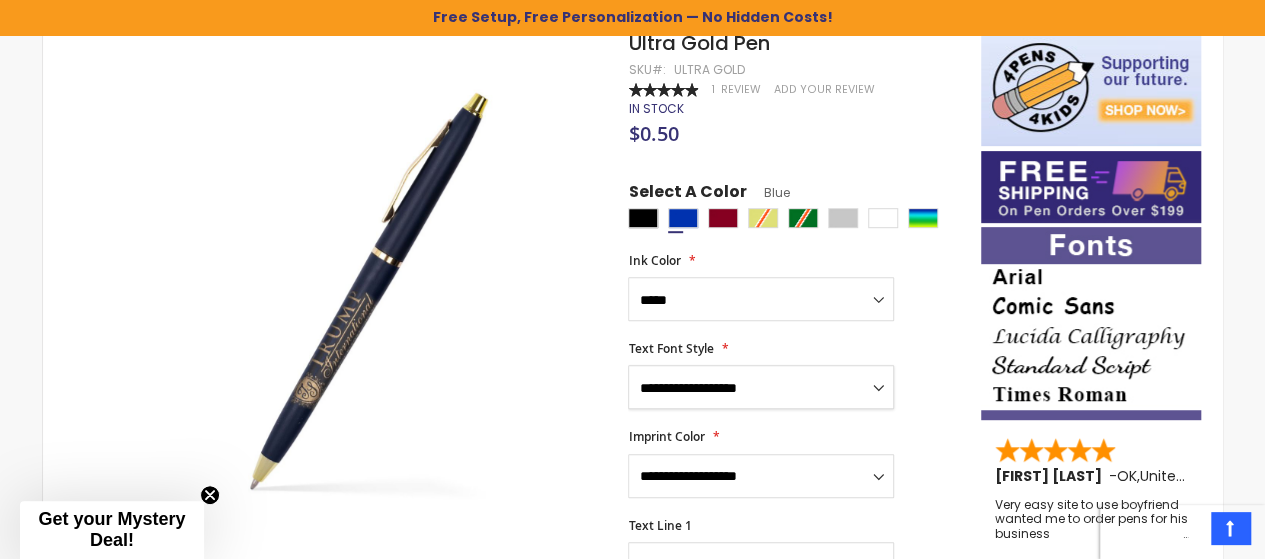 select on "****" 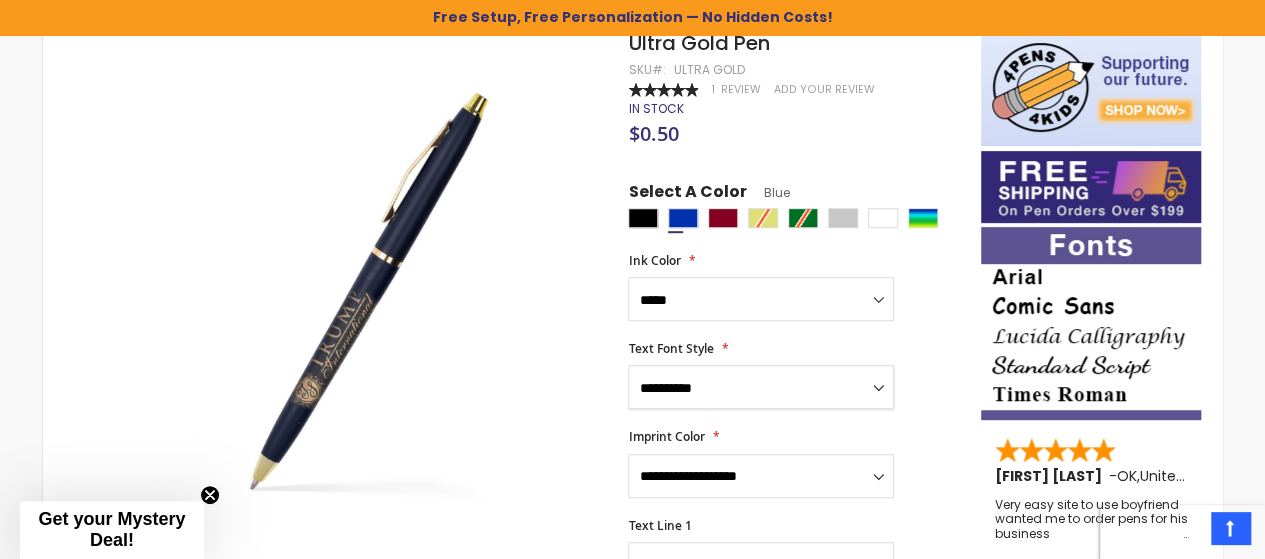 click on "**********" at bounding box center (761, 387) 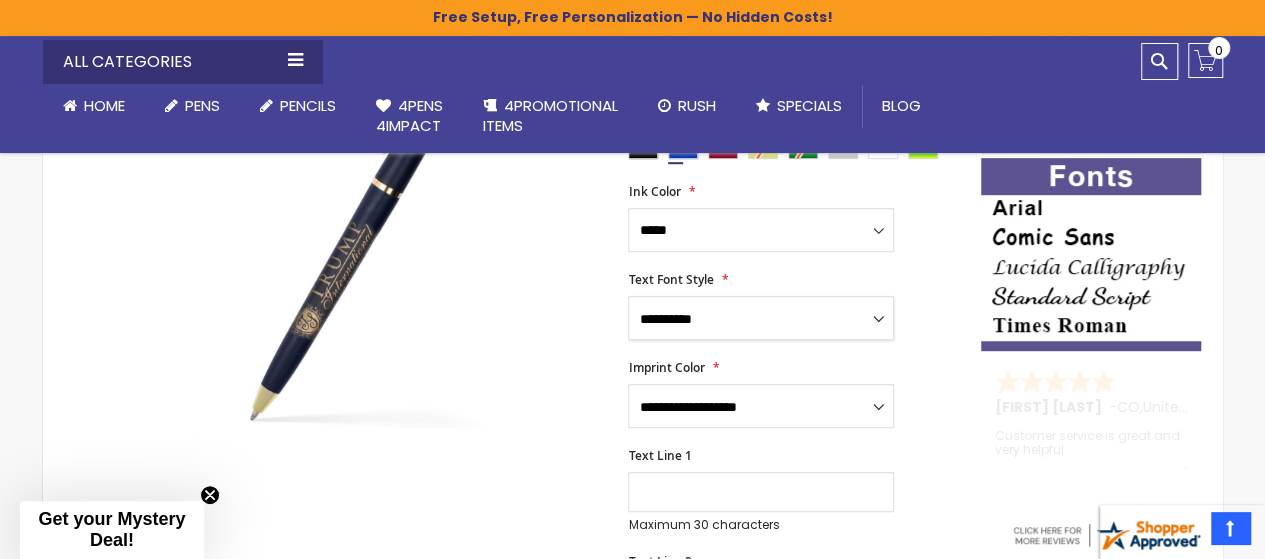 scroll, scrollTop: 436, scrollLeft: 0, axis: vertical 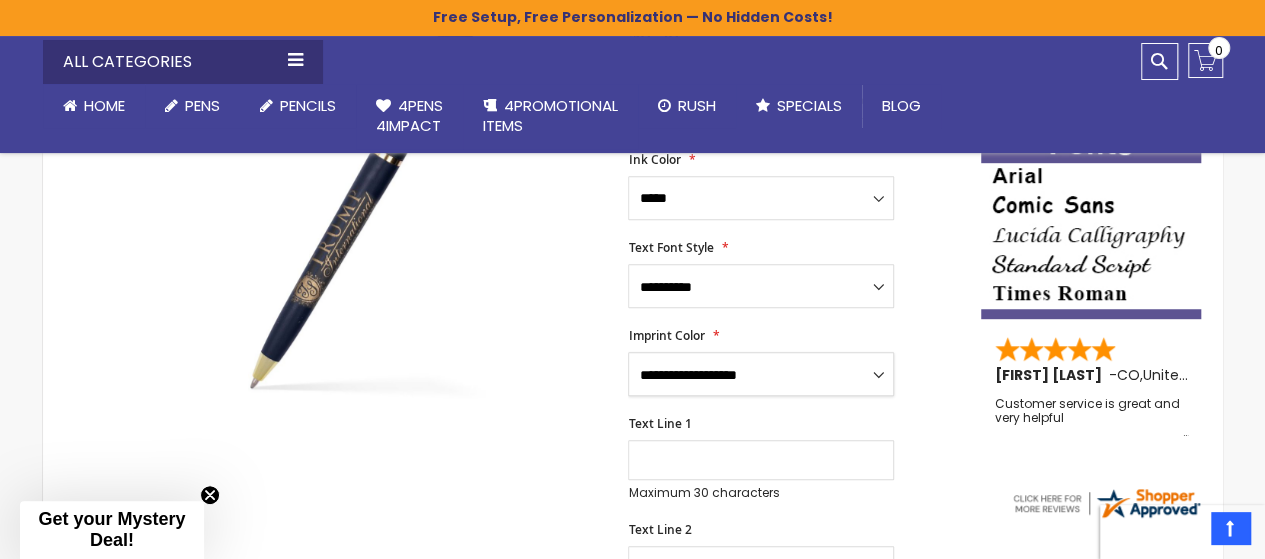 click on "**********" at bounding box center [761, 374] 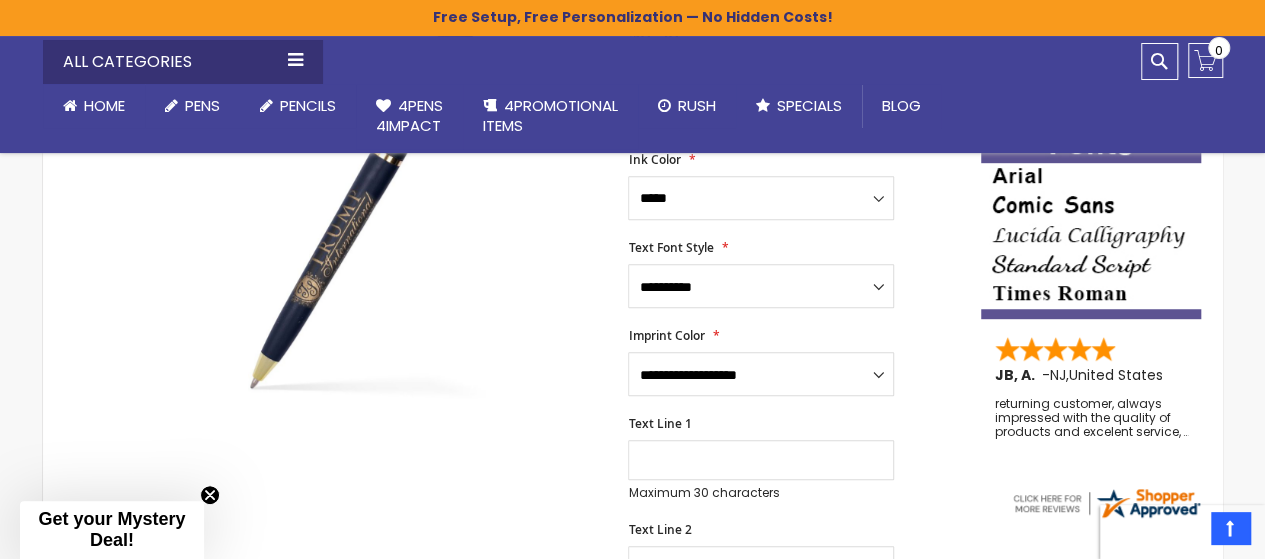 click on "**********" at bounding box center (794, 576) 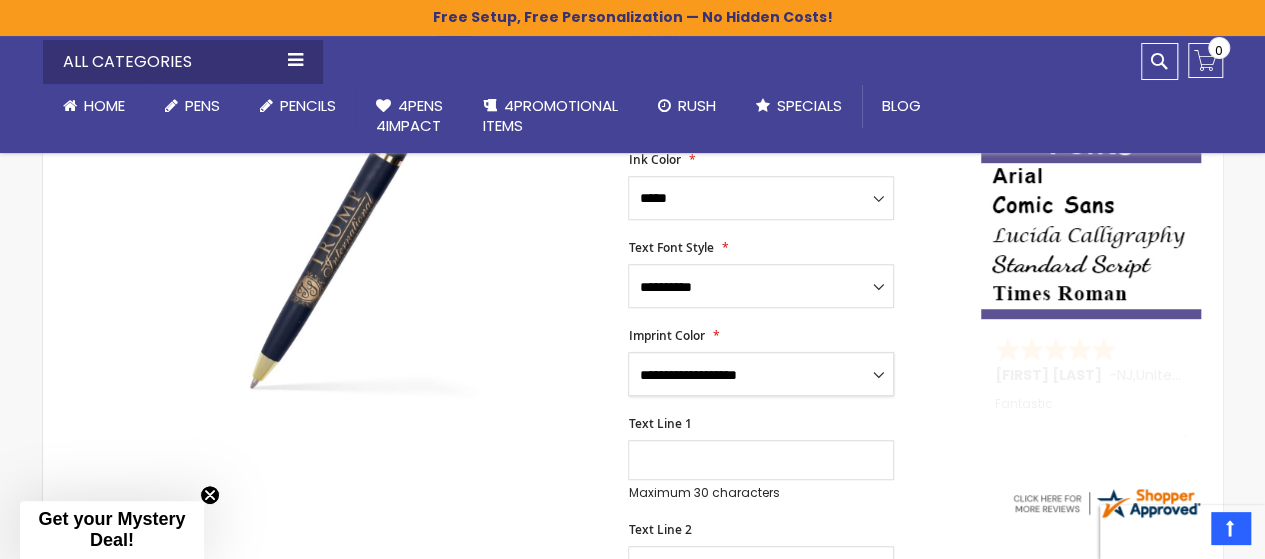click on "**********" at bounding box center (761, 374) 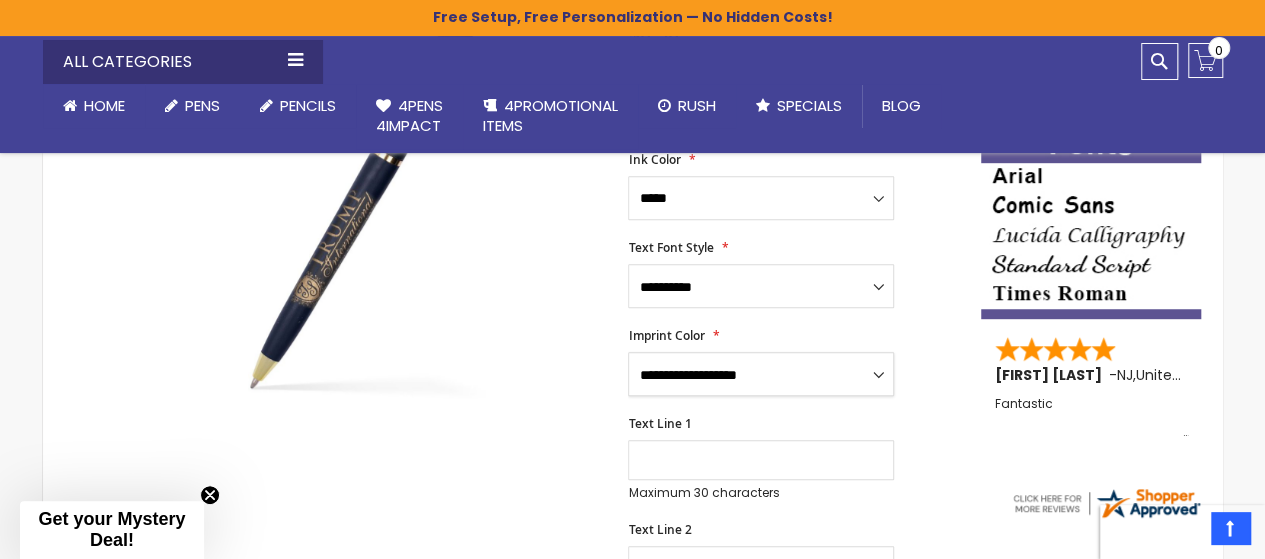 select on "****" 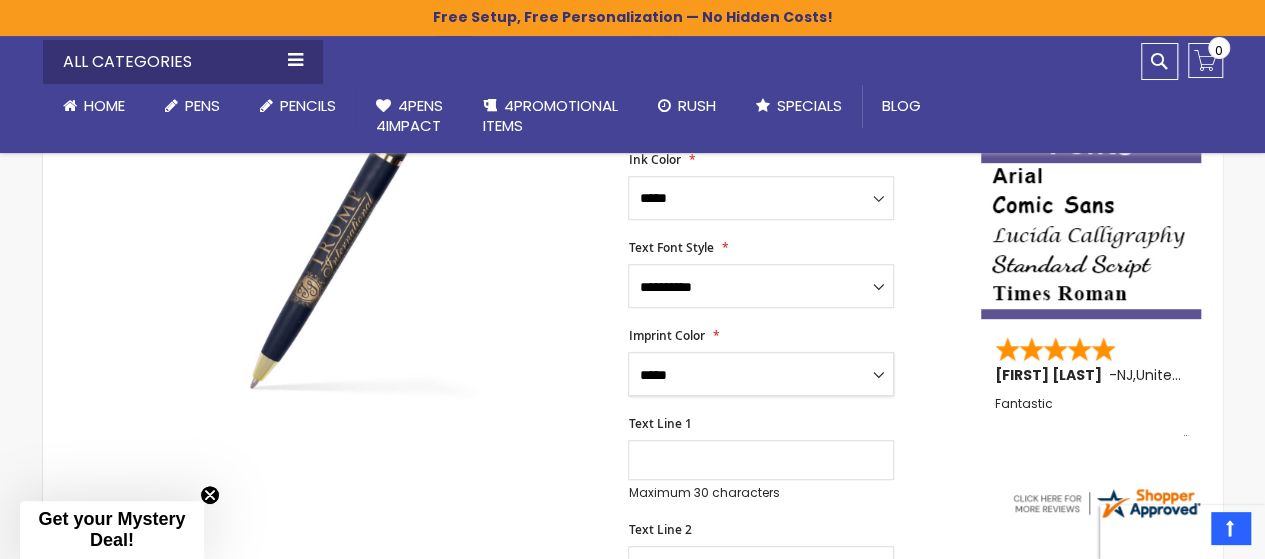 click on "**********" at bounding box center (761, 374) 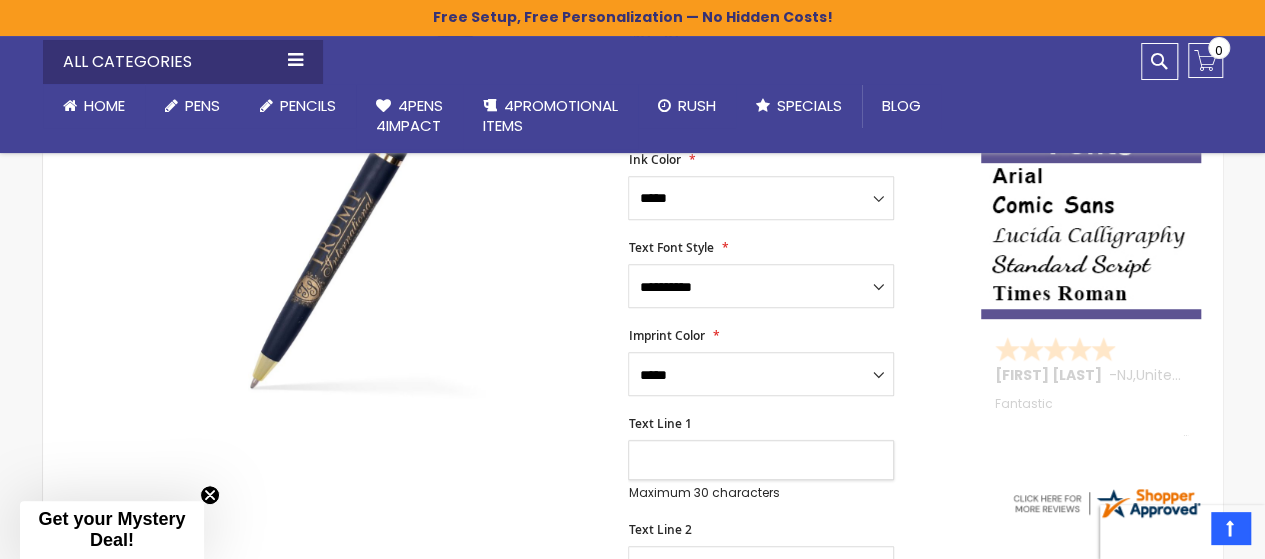 click on "Text Line 1" at bounding box center (761, 460) 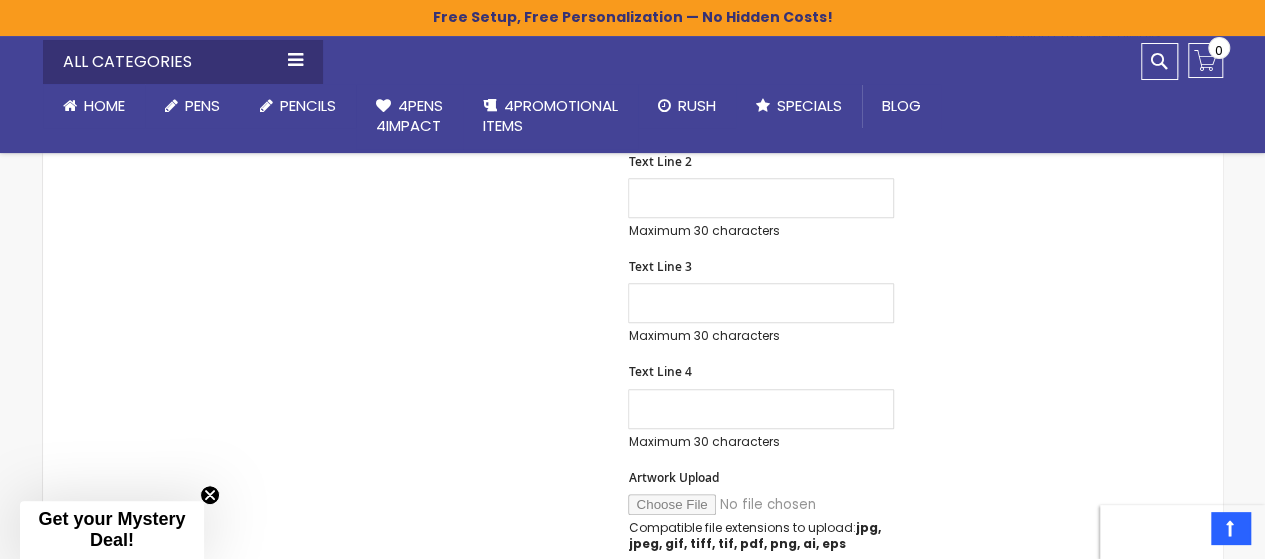 scroll, scrollTop: 836, scrollLeft: 0, axis: vertical 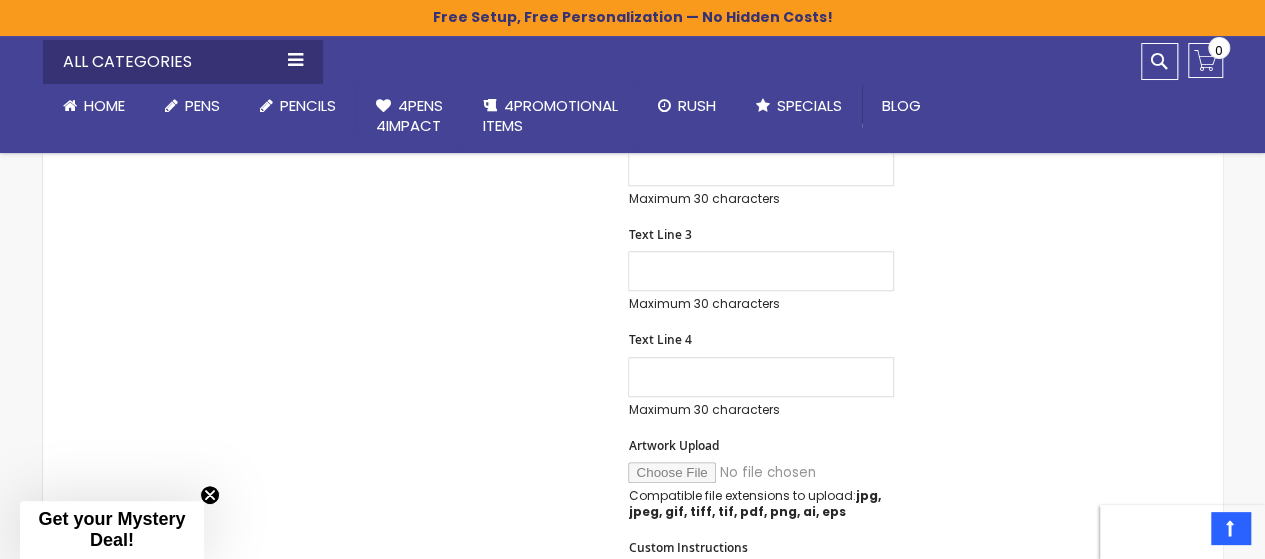 type on "**********" 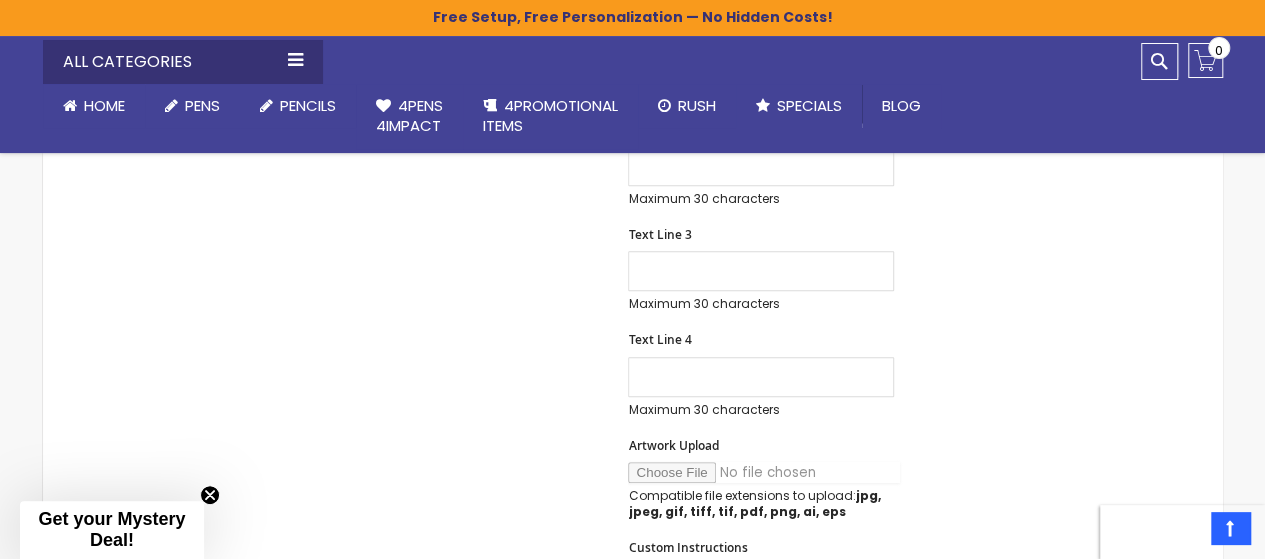 click on "Artwork Upload" at bounding box center [764, 472] 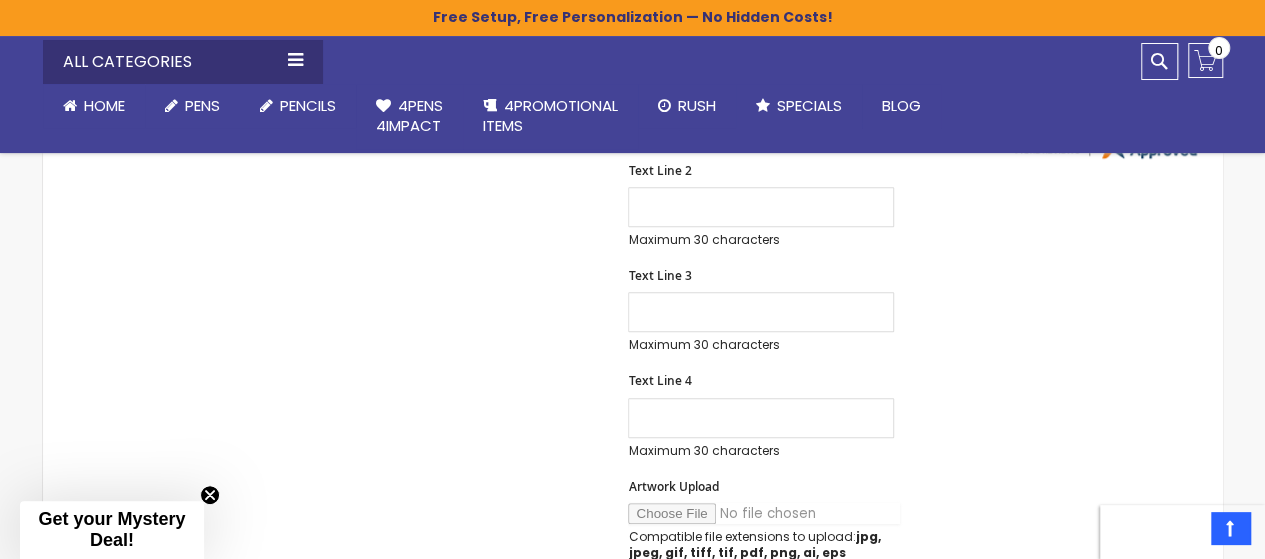 scroll, scrollTop: 836, scrollLeft: 0, axis: vertical 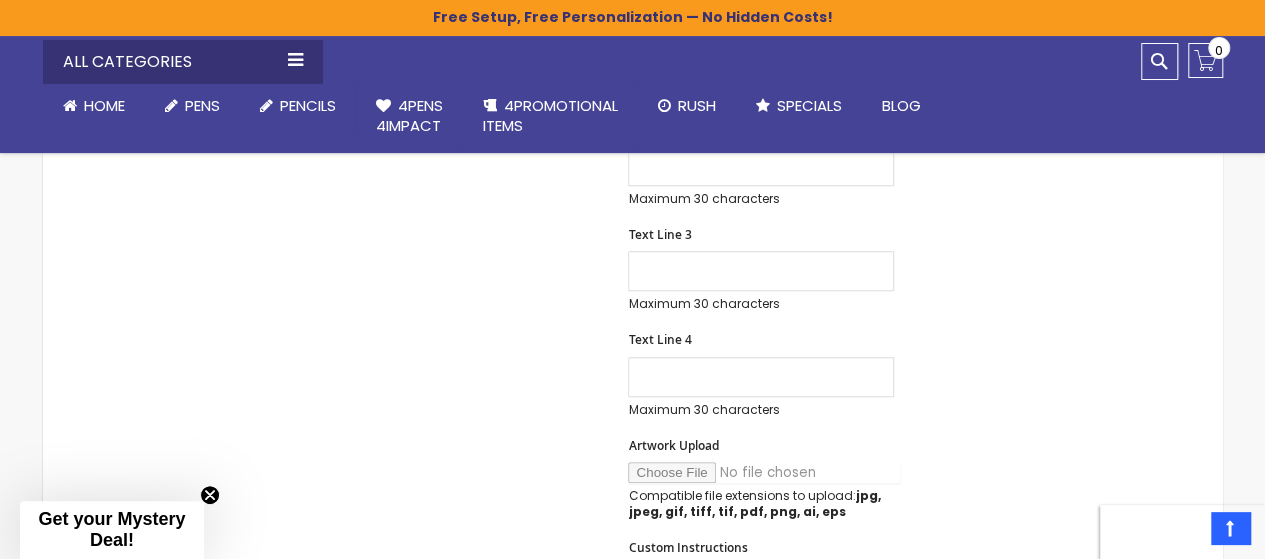 click on "Artwork Upload" at bounding box center [764, 472] 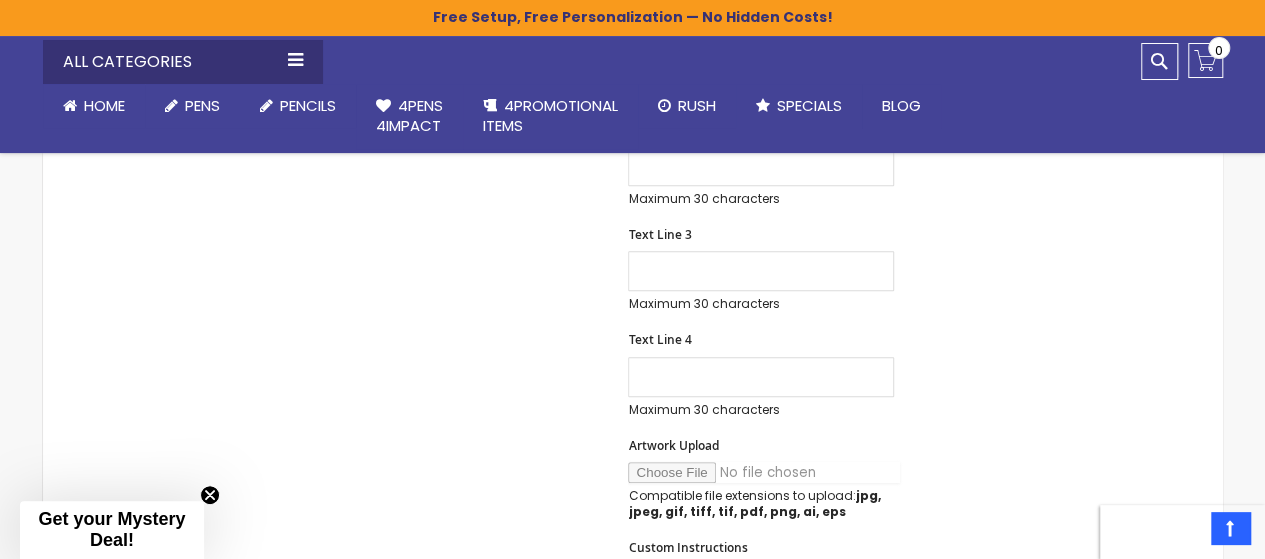 type on "**********" 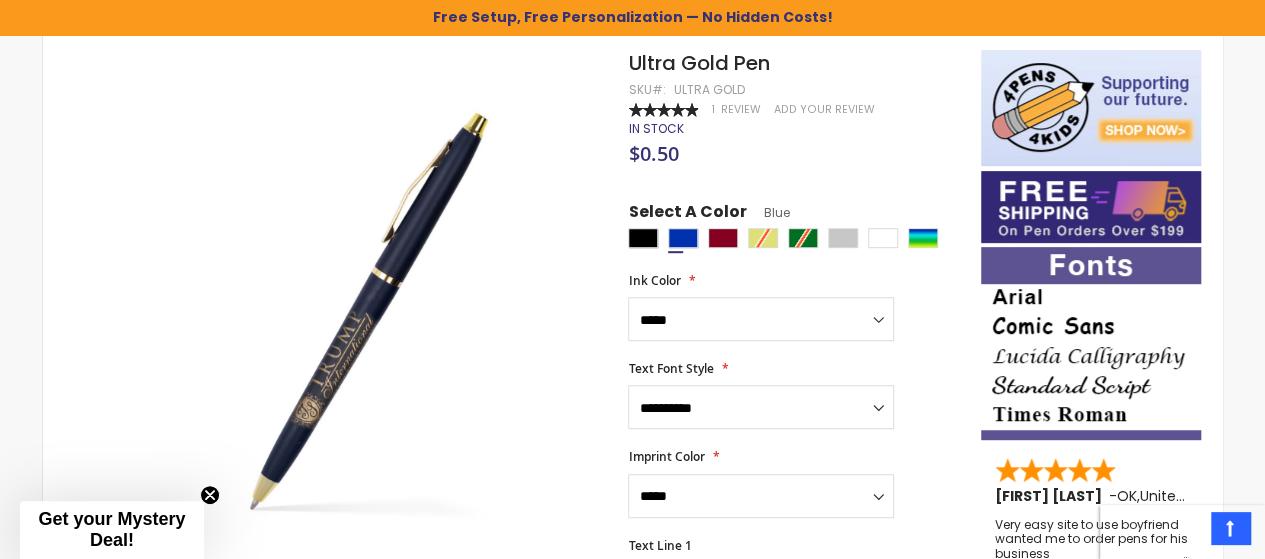 scroll, scrollTop: 336, scrollLeft: 0, axis: vertical 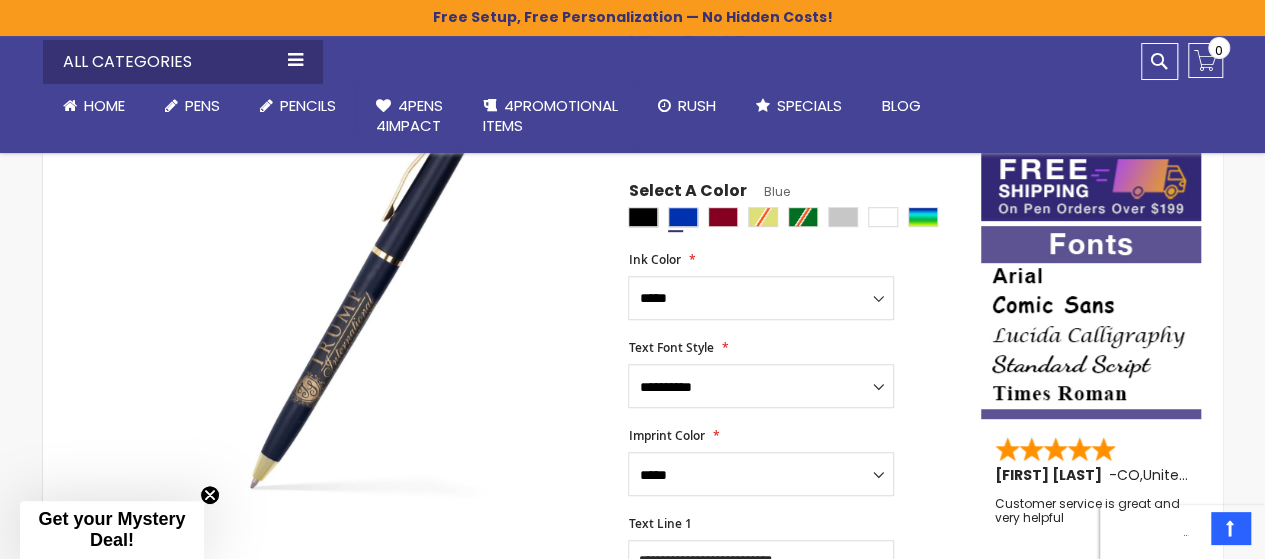 click at bounding box center (1091, 322) 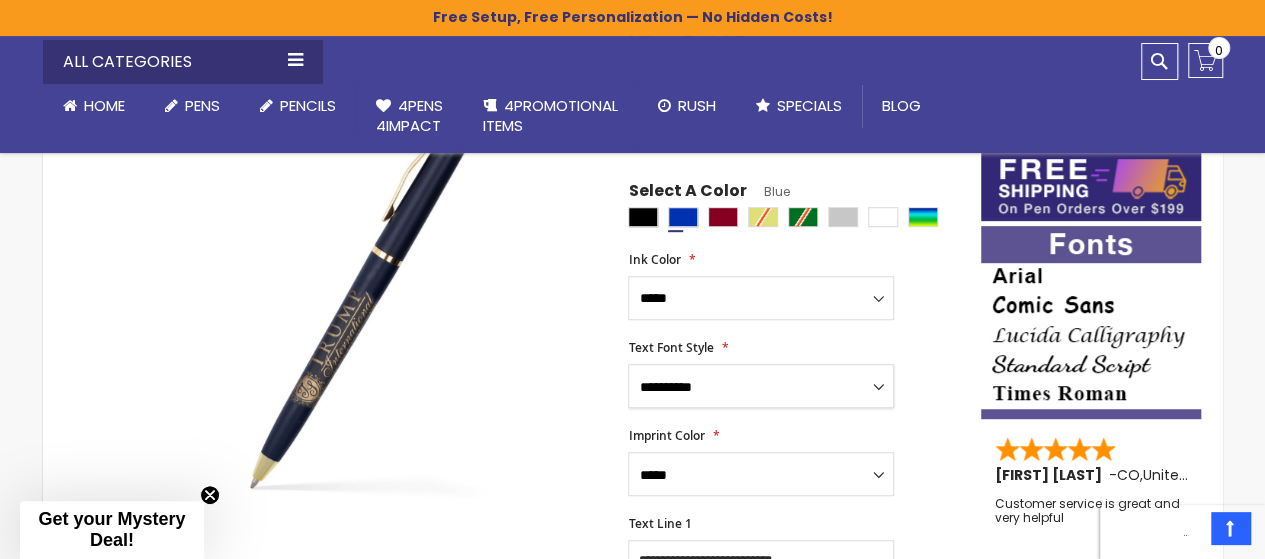 click on "**********" at bounding box center (761, 386) 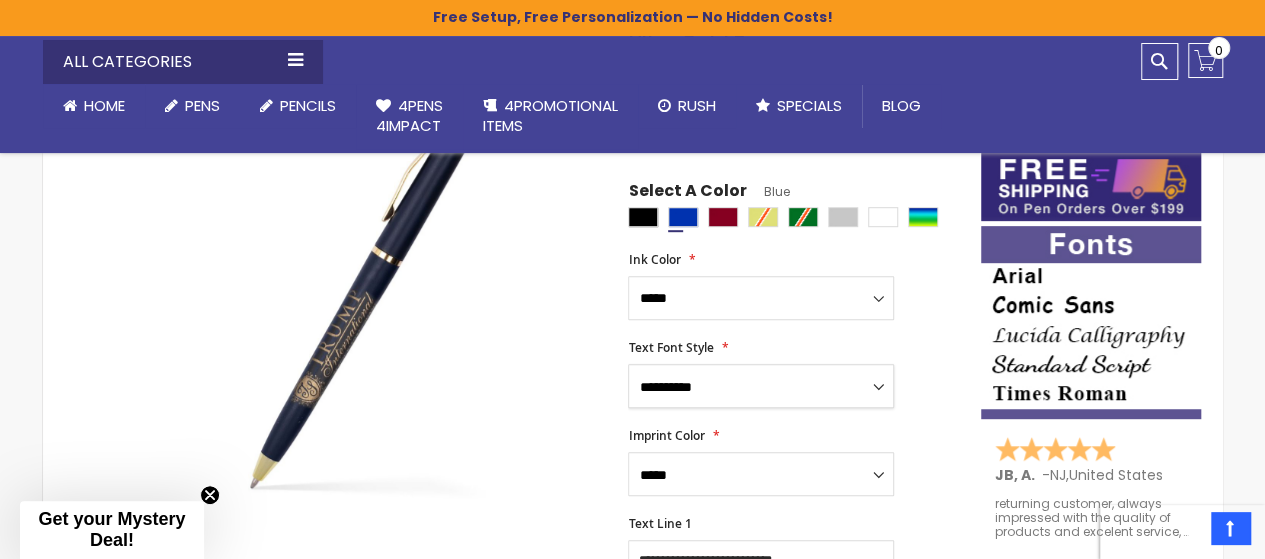 select on "****" 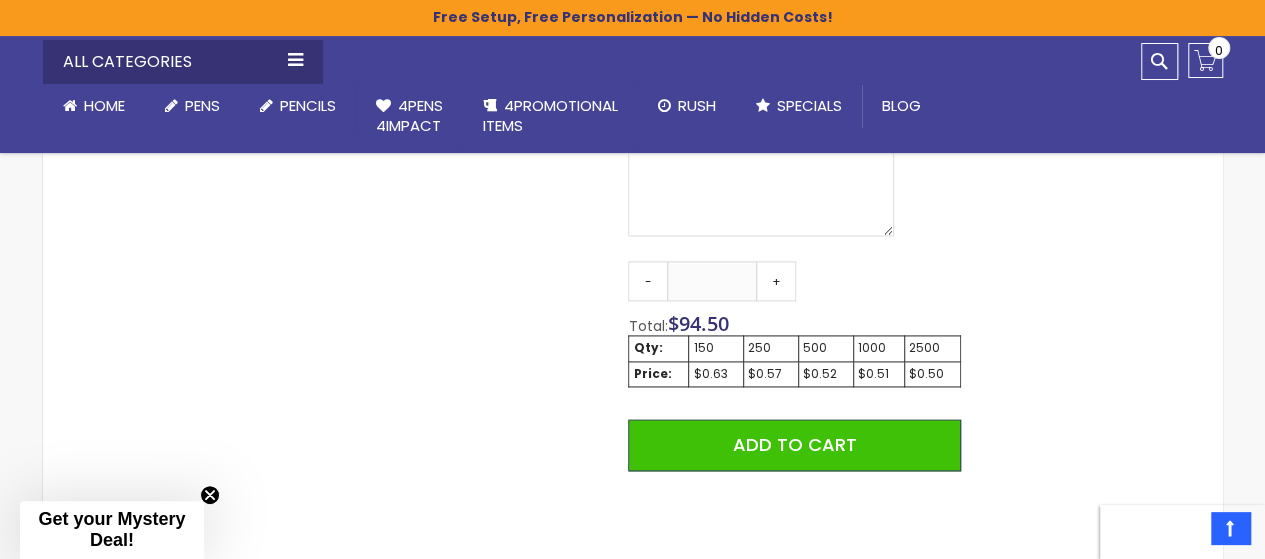 scroll, scrollTop: 1236, scrollLeft: 0, axis: vertical 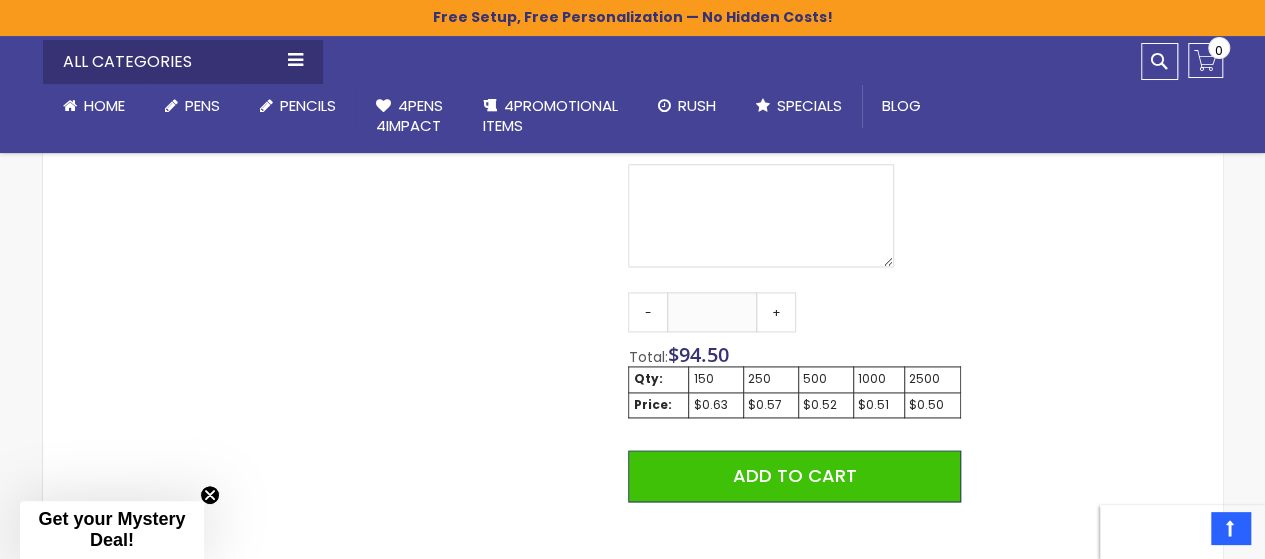 click on "-" at bounding box center (648, 312) 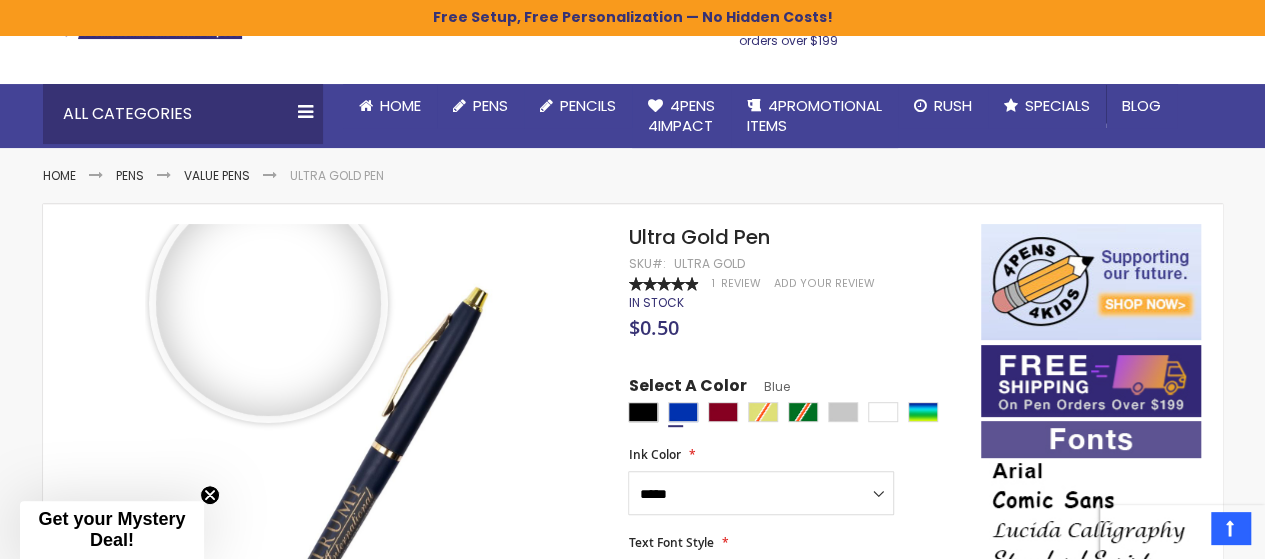 scroll, scrollTop: 36, scrollLeft: 0, axis: vertical 